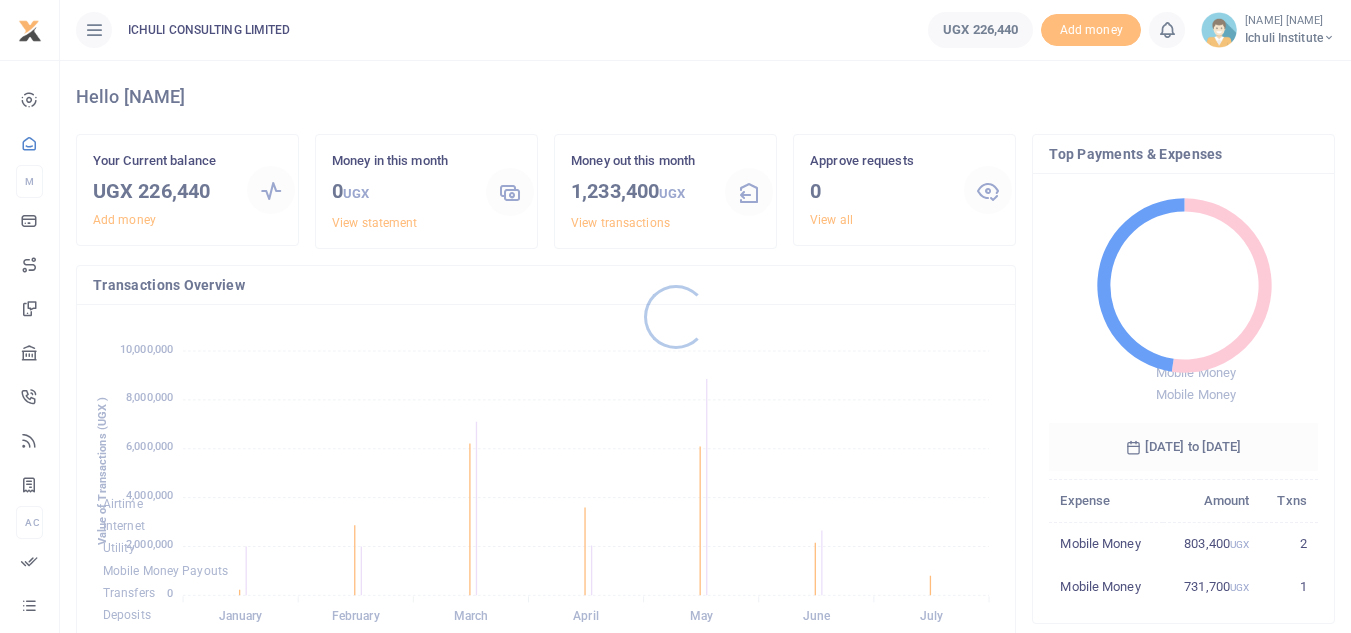 scroll, scrollTop: 0, scrollLeft: 0, axis: both 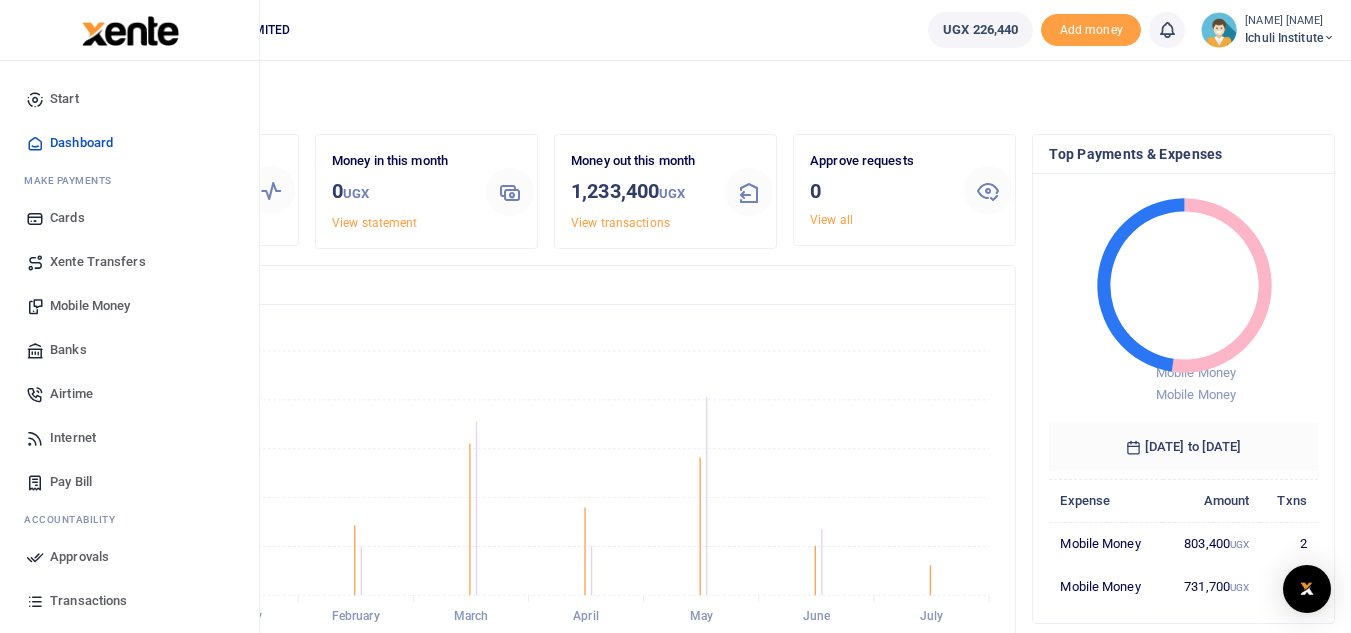 click on "Mobile Money" at bounding box center (90, 306) 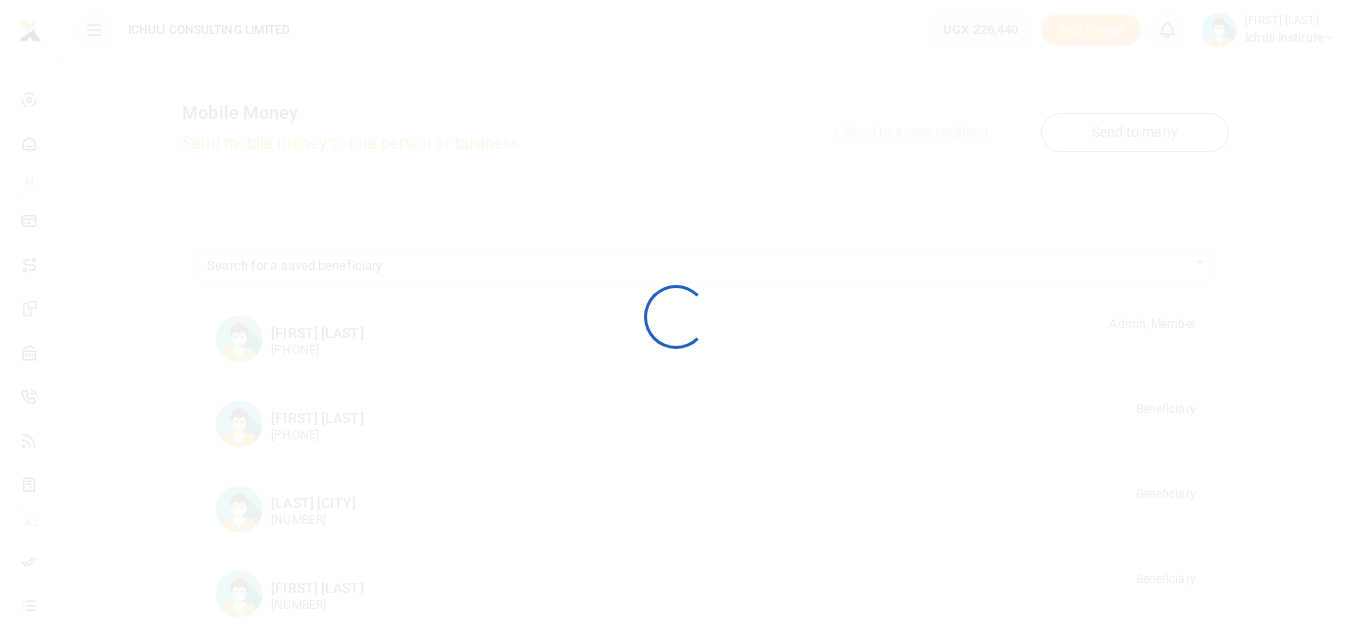 scroll, scrollTop: 0, scrollLeft: 0, axis: both 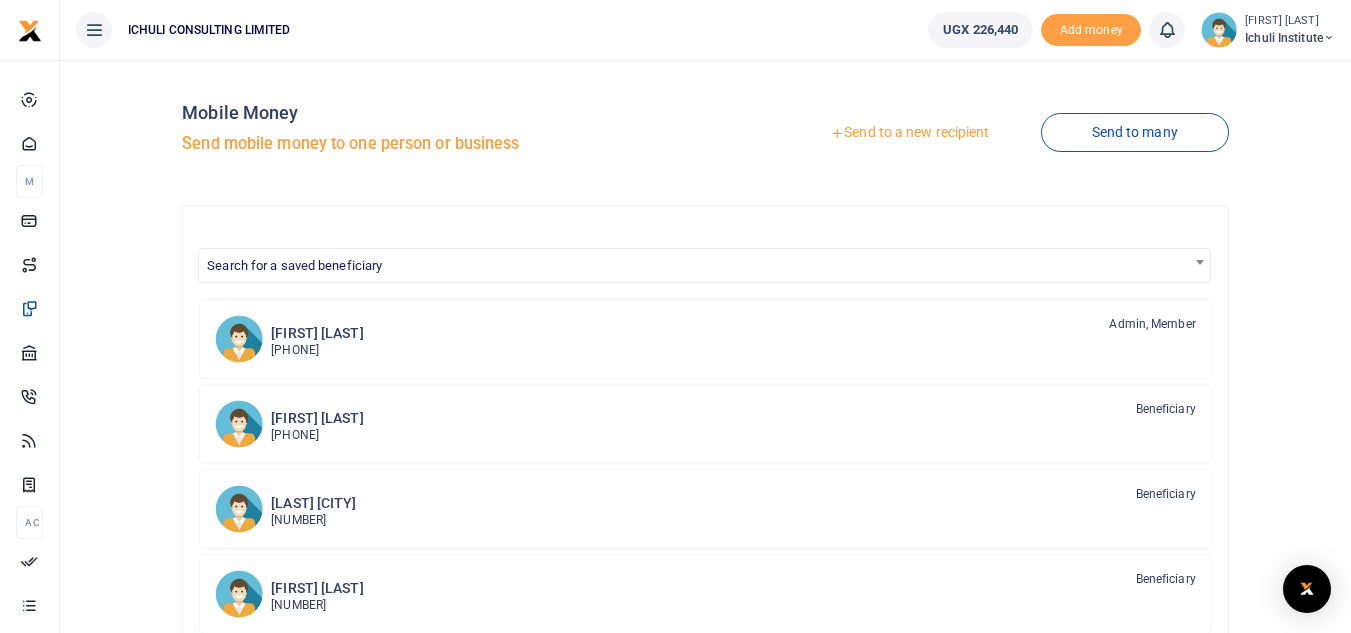 click on "Send to a new recipient" at bounding box center (909, 133) 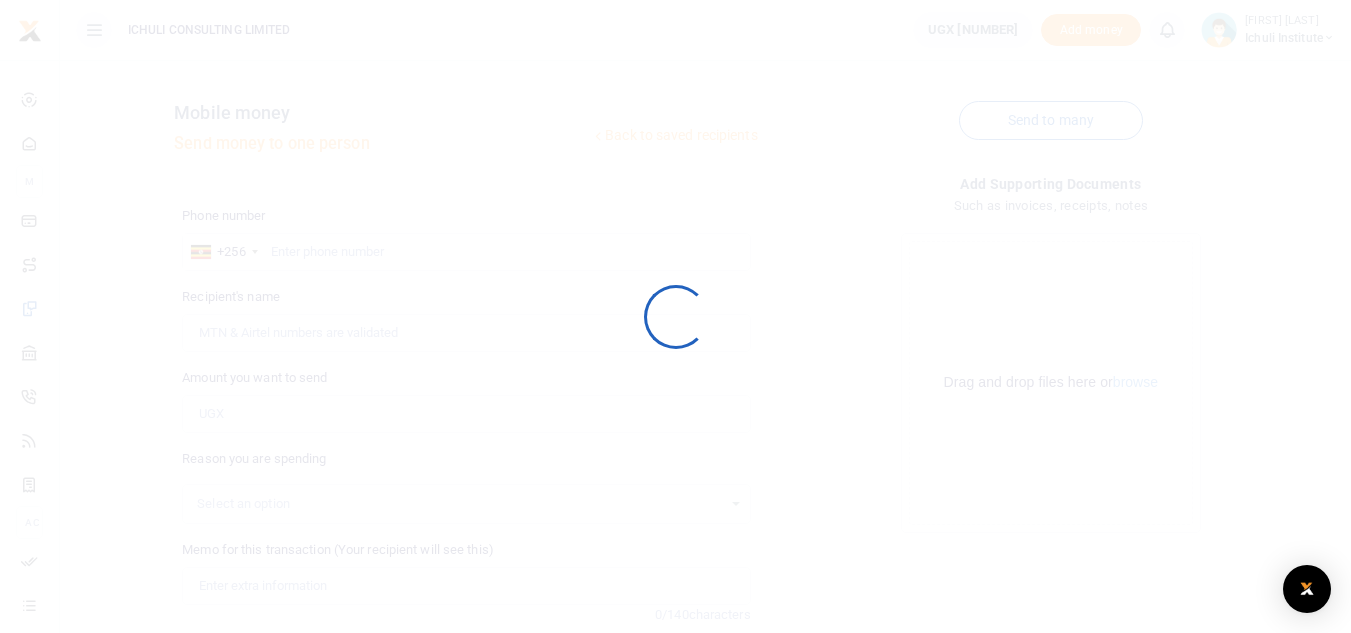 scroll, scrollTop: 0, scrollLeft: 0, axis: both 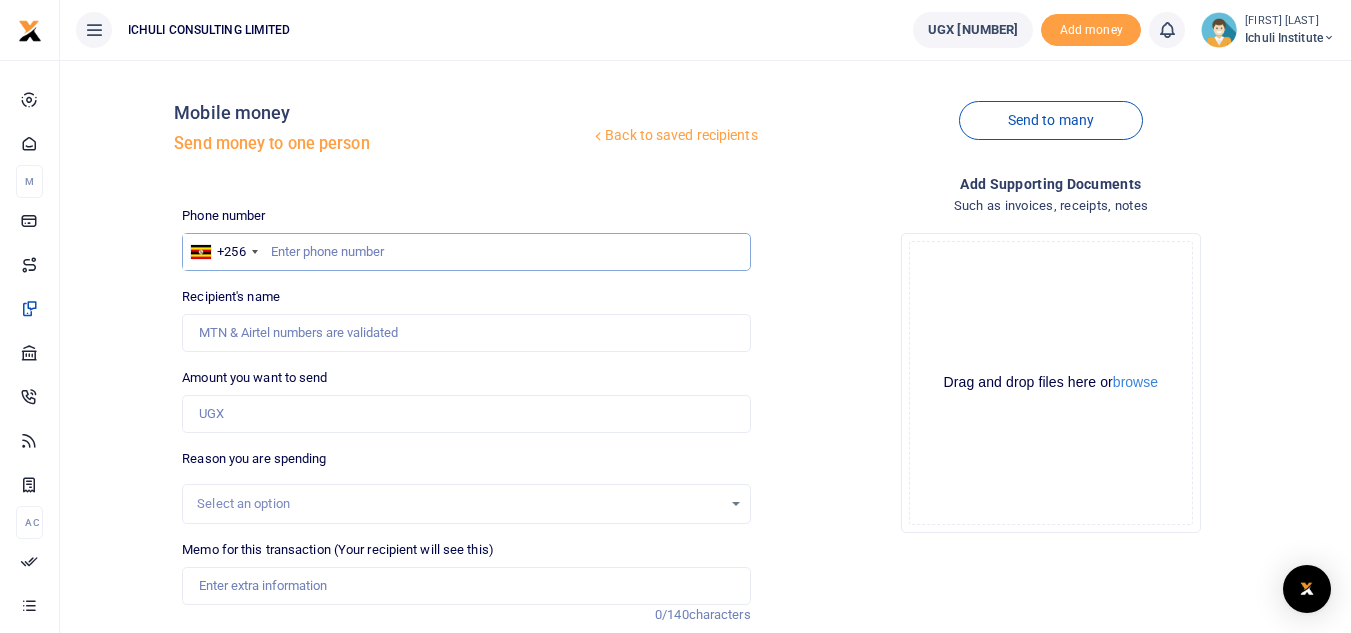 click at bounding box center (466, 252) 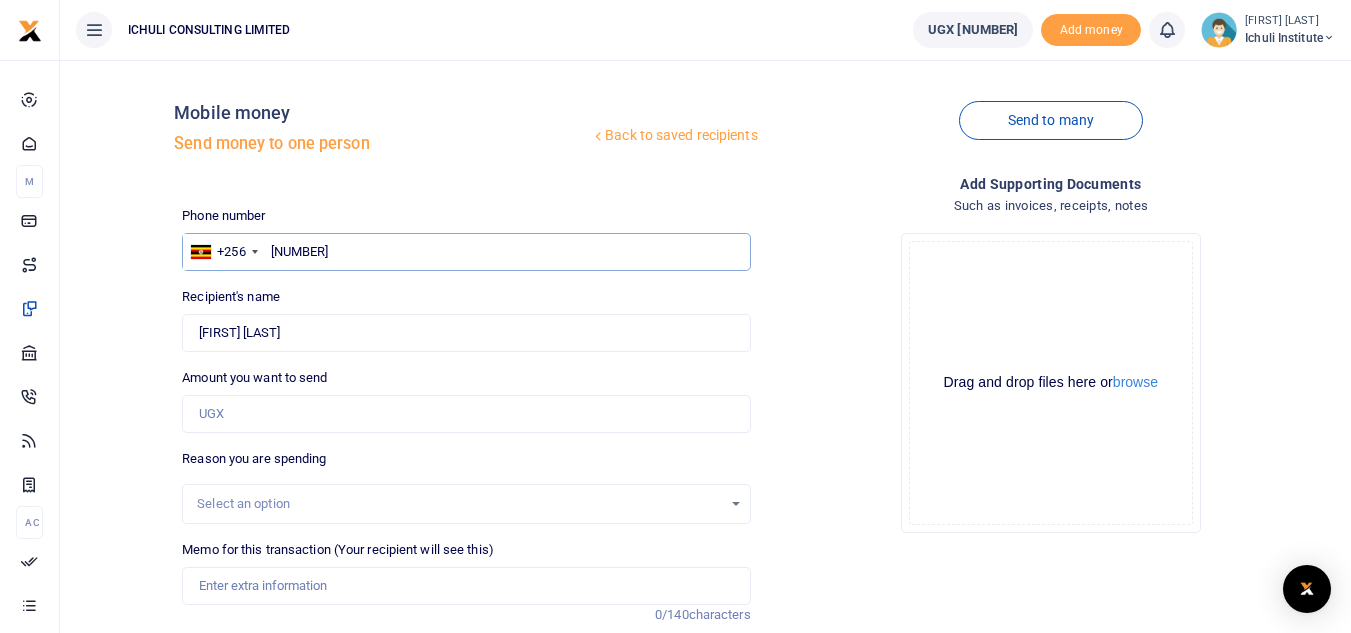 type on "701308058" 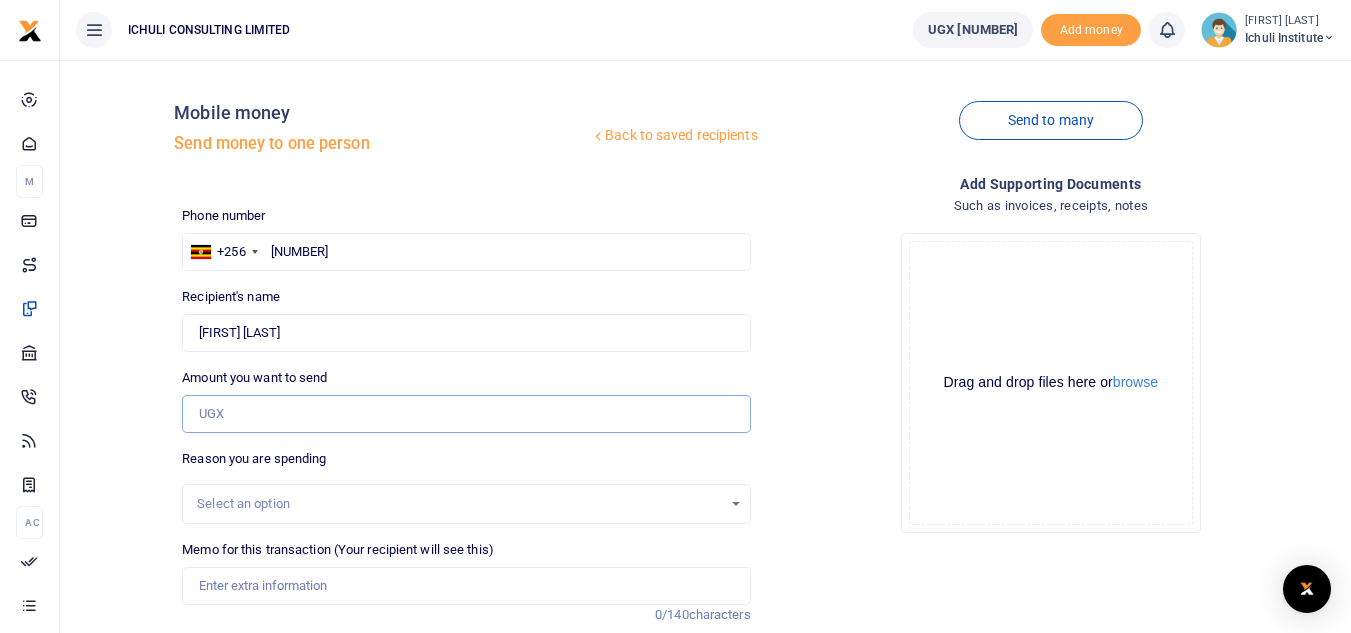 click on "Amount you want to send" at bounding box center (466, 414) 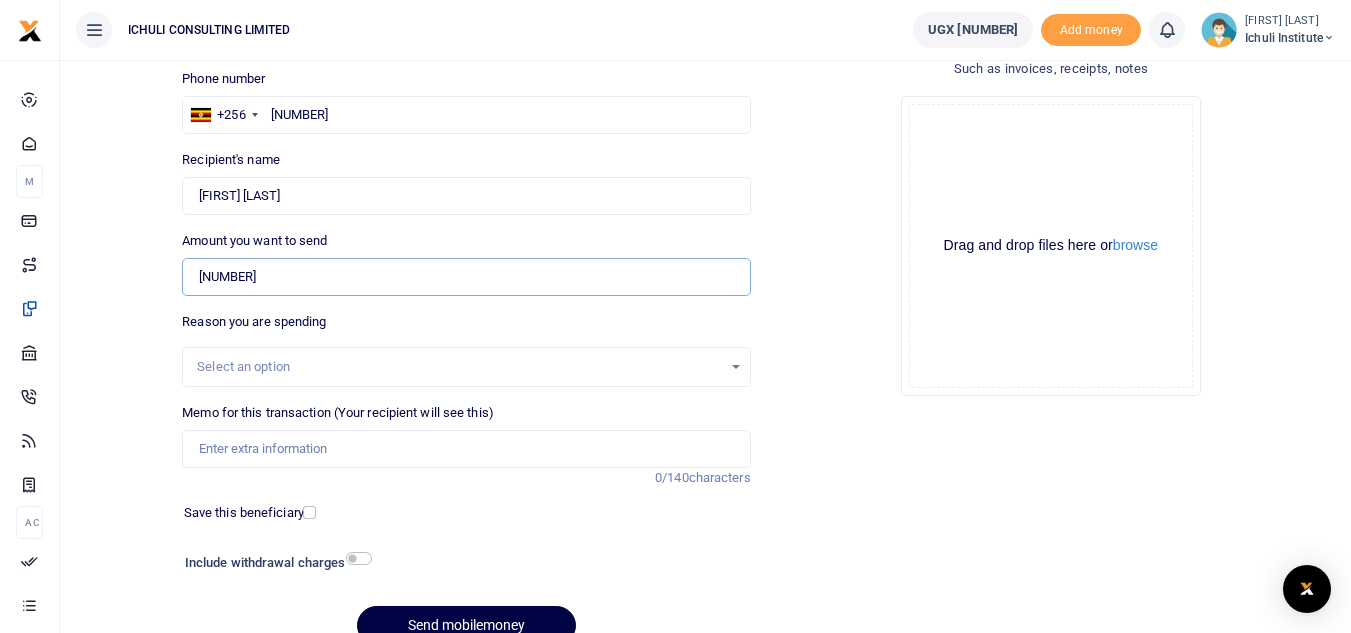 scroll, scrollTop: 143, scrollLeft: 0, axis: vertical 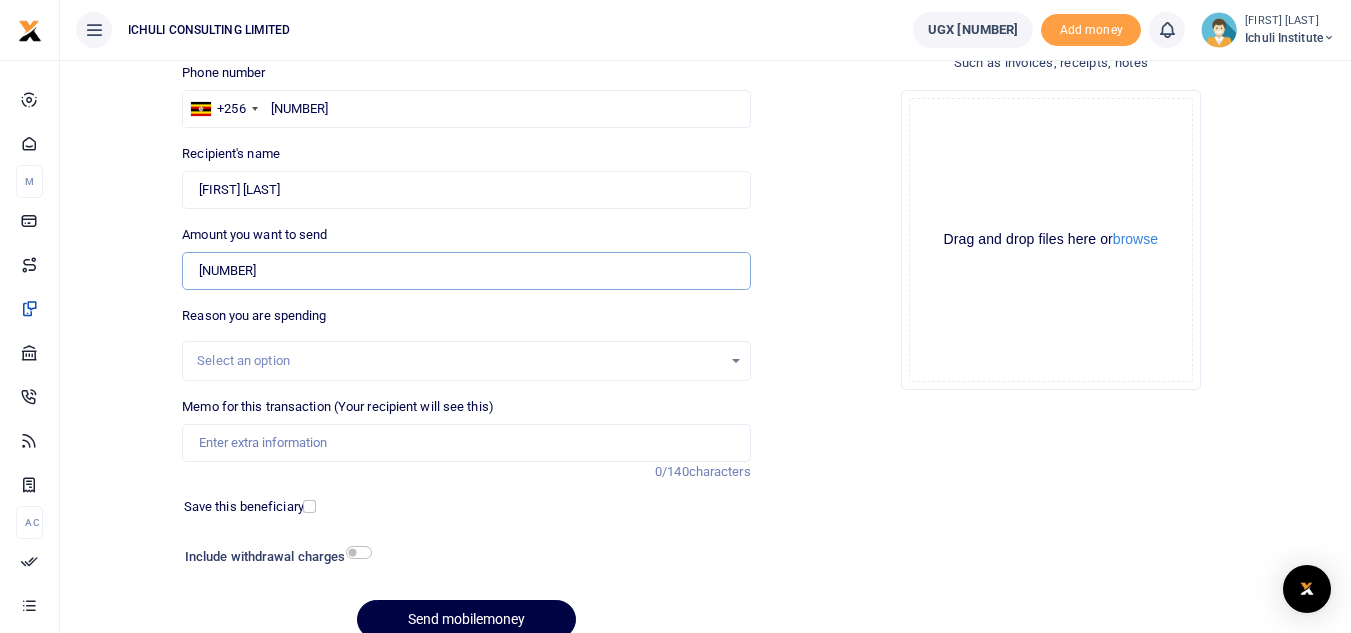 type on "135,000" 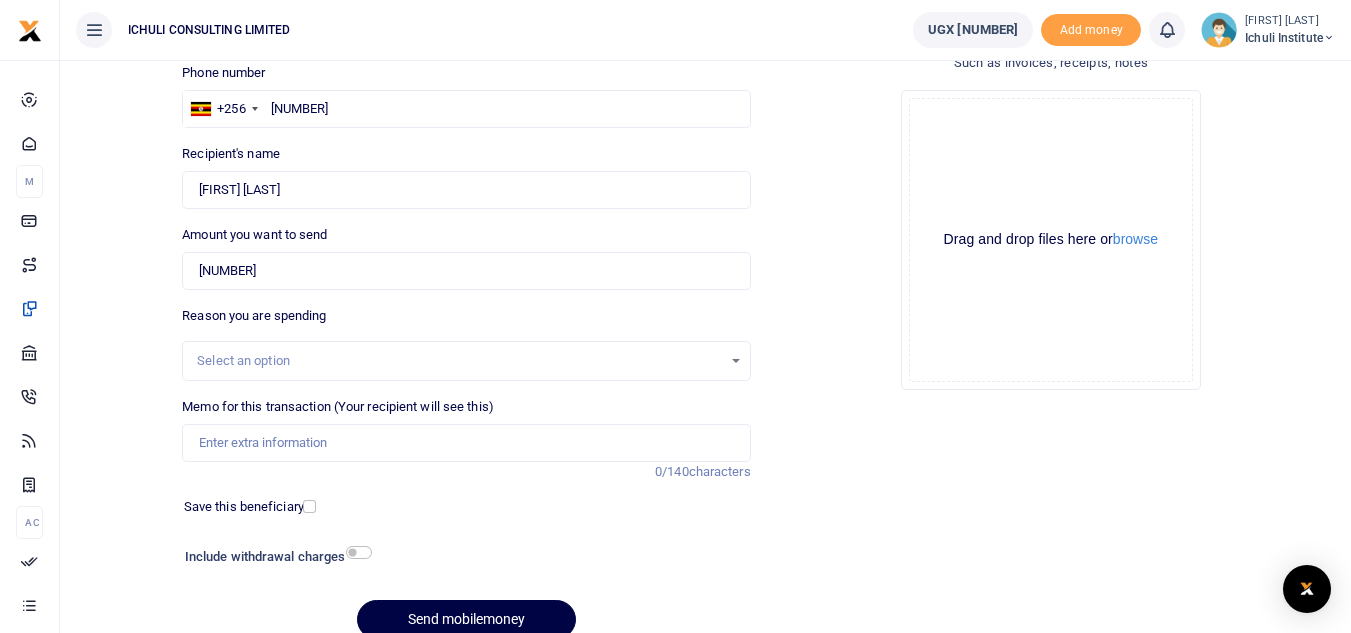 click on "Select an option" at bounding box center (466, 361) 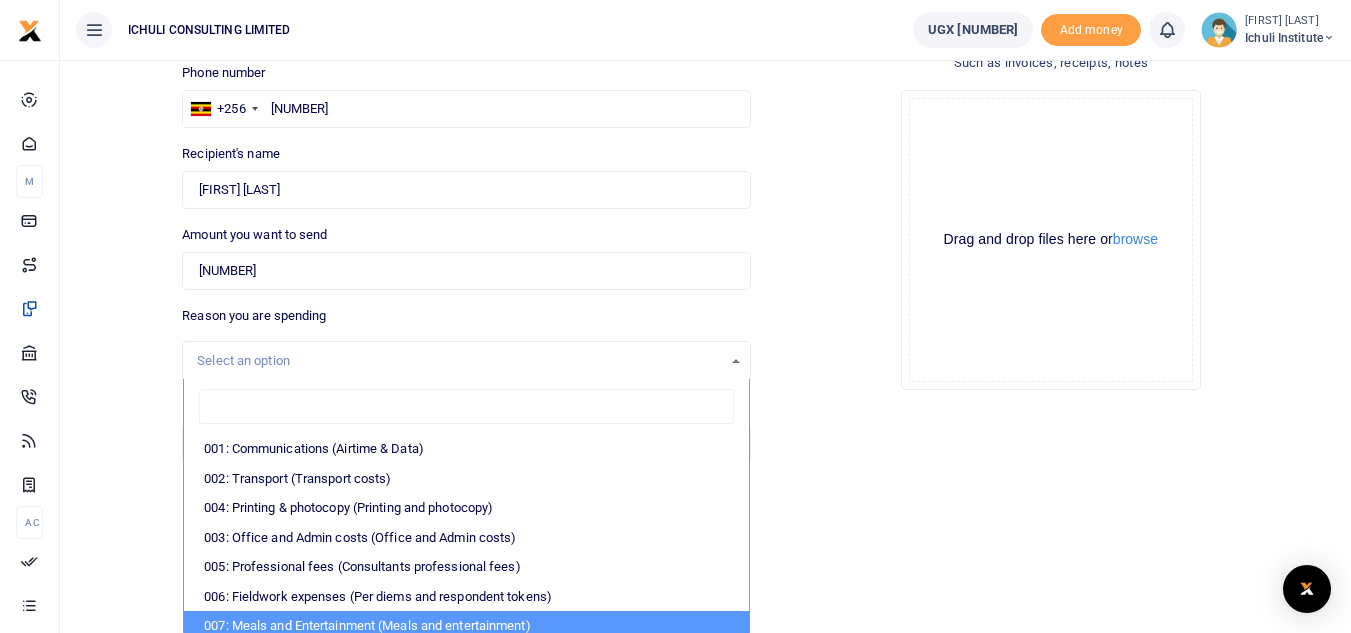 click on "007: Meals and Entertainment (Meals and entertainment)" at bounding box center [466, 626] 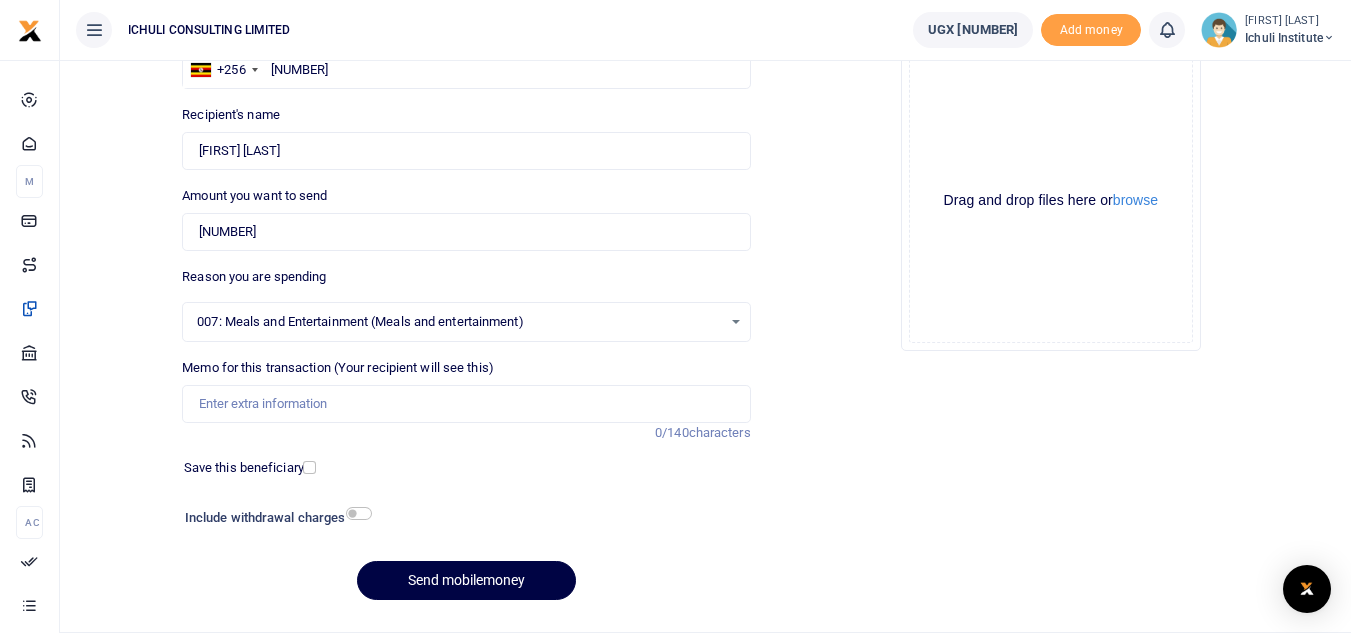 scroll, scrollTop: 194, scrollLeft: 0, axis: vertical 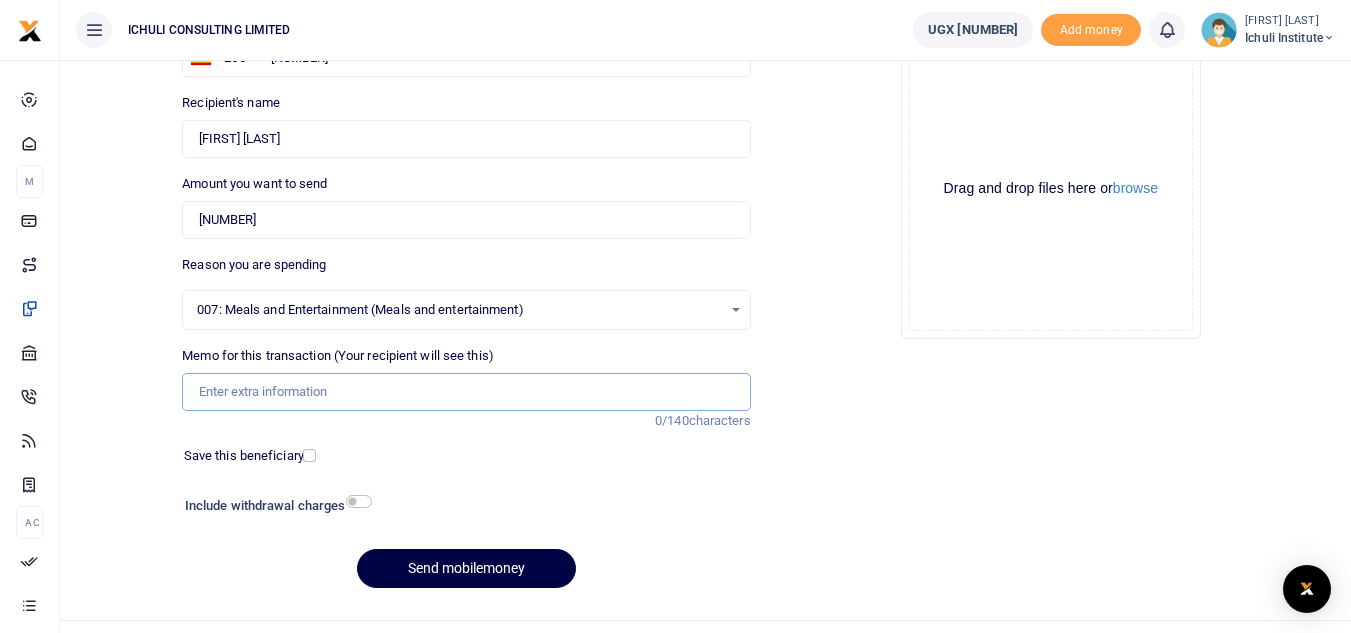 click on "Memo for this transaction (Your recipient will see this)" at bounding box center [466, 392] 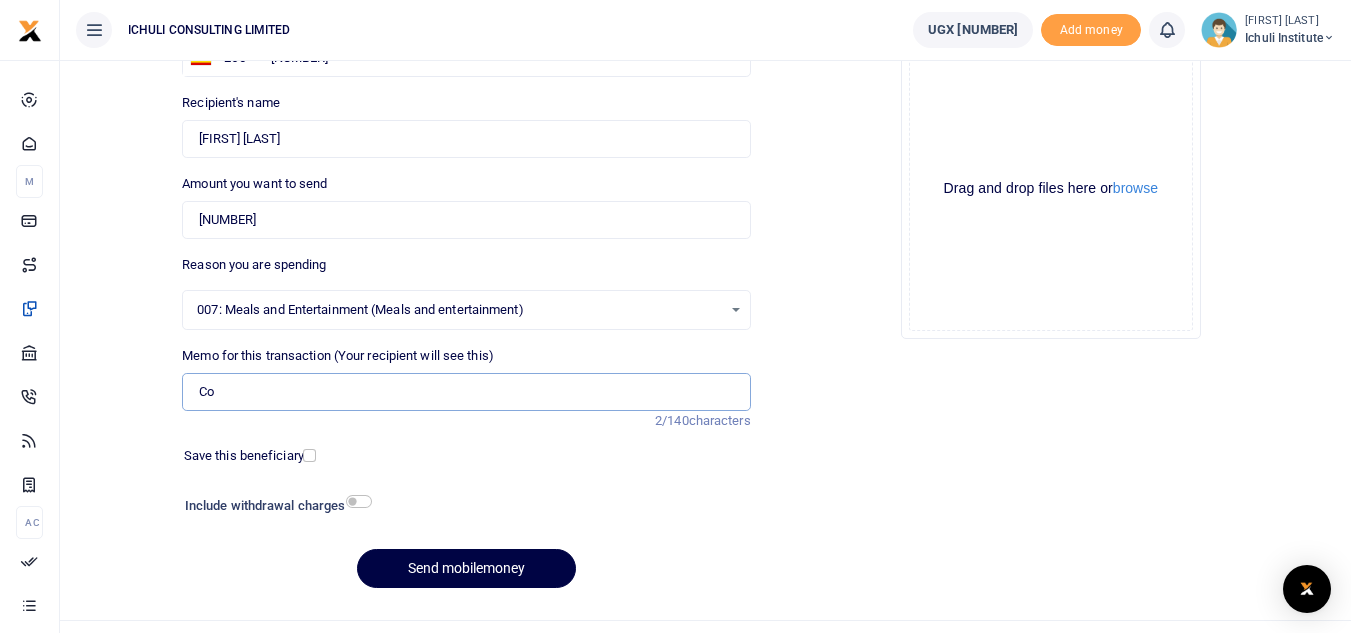 type on "Coffee payment" 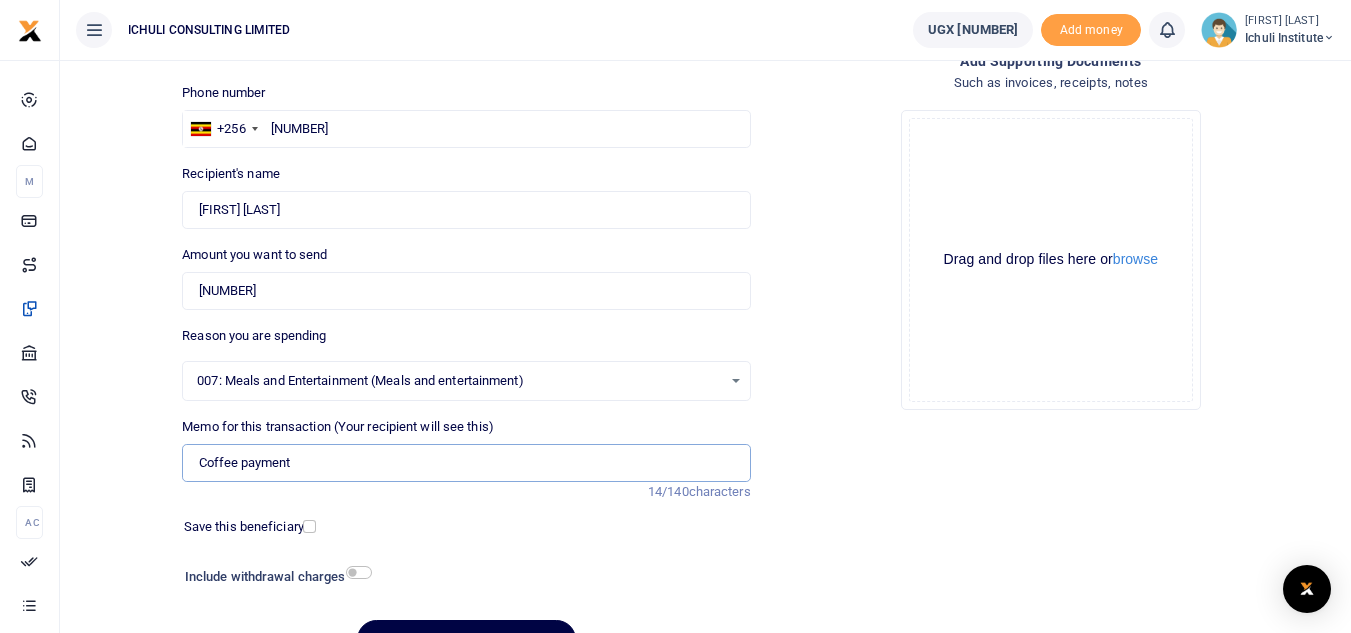 scroll, scrollTop: 109, scrollLeft: 0, axis: vertical 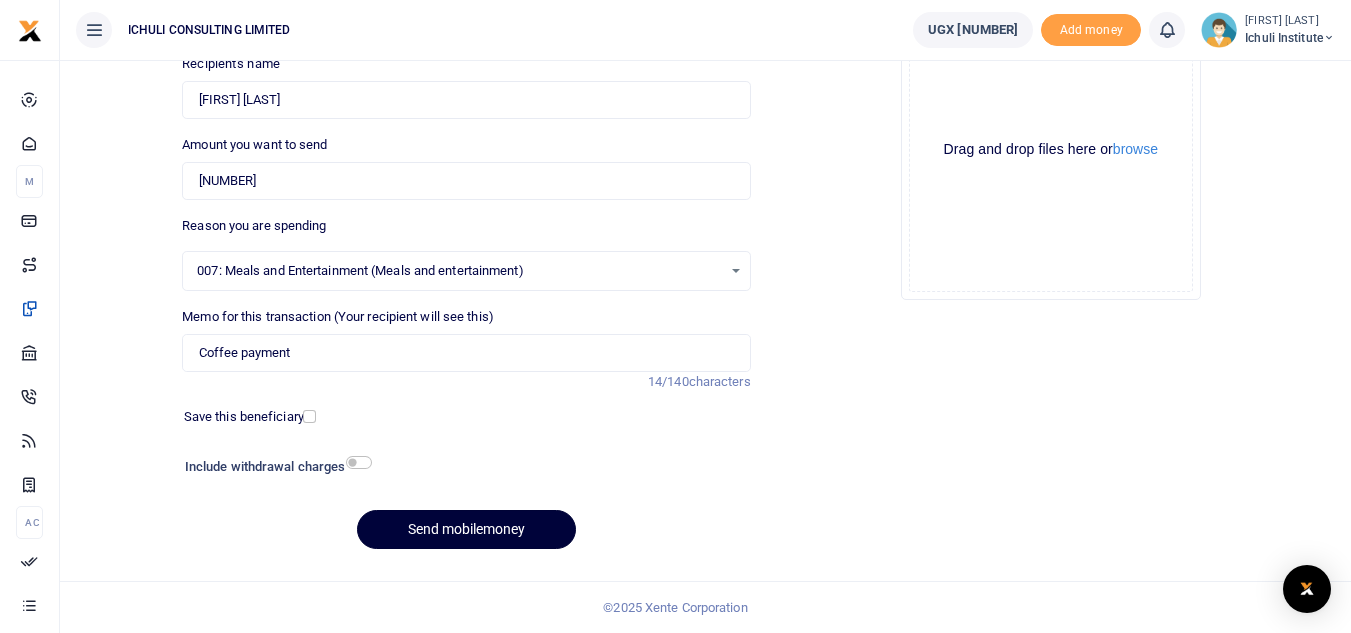 click on "Send mobilemoney" at bounding box center [466, 529] 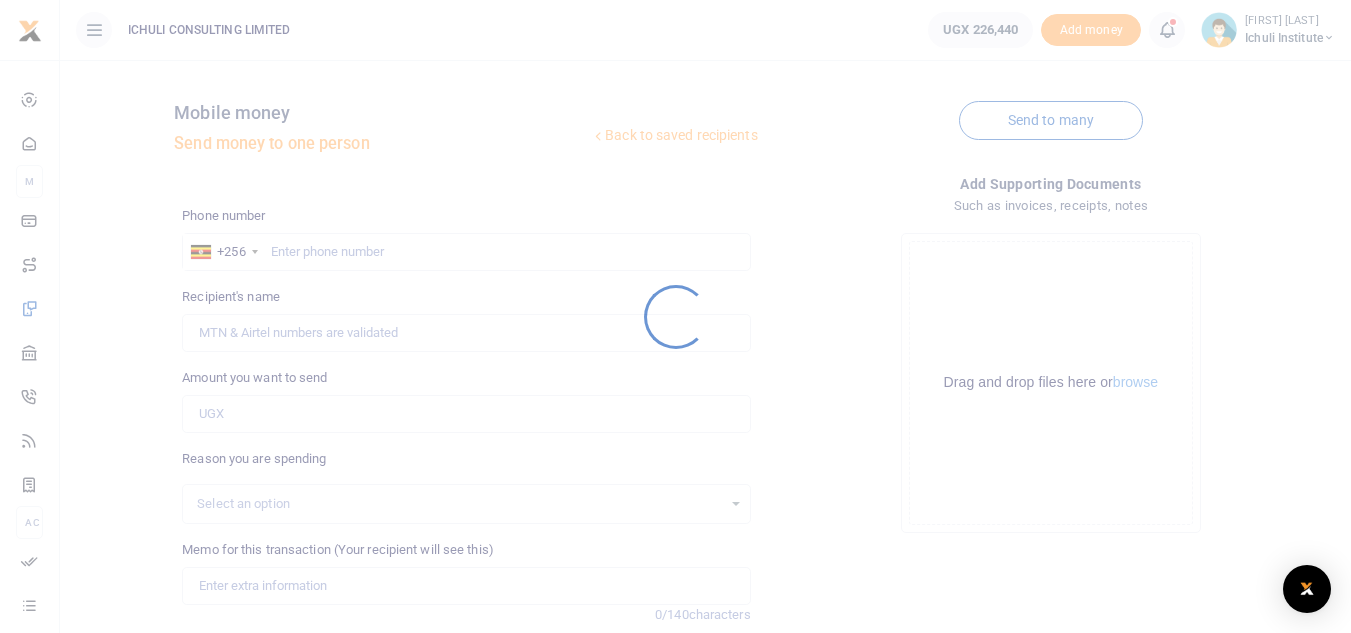 scroll, scrollTop: 233, scrollLeft: 0, axis: vertical 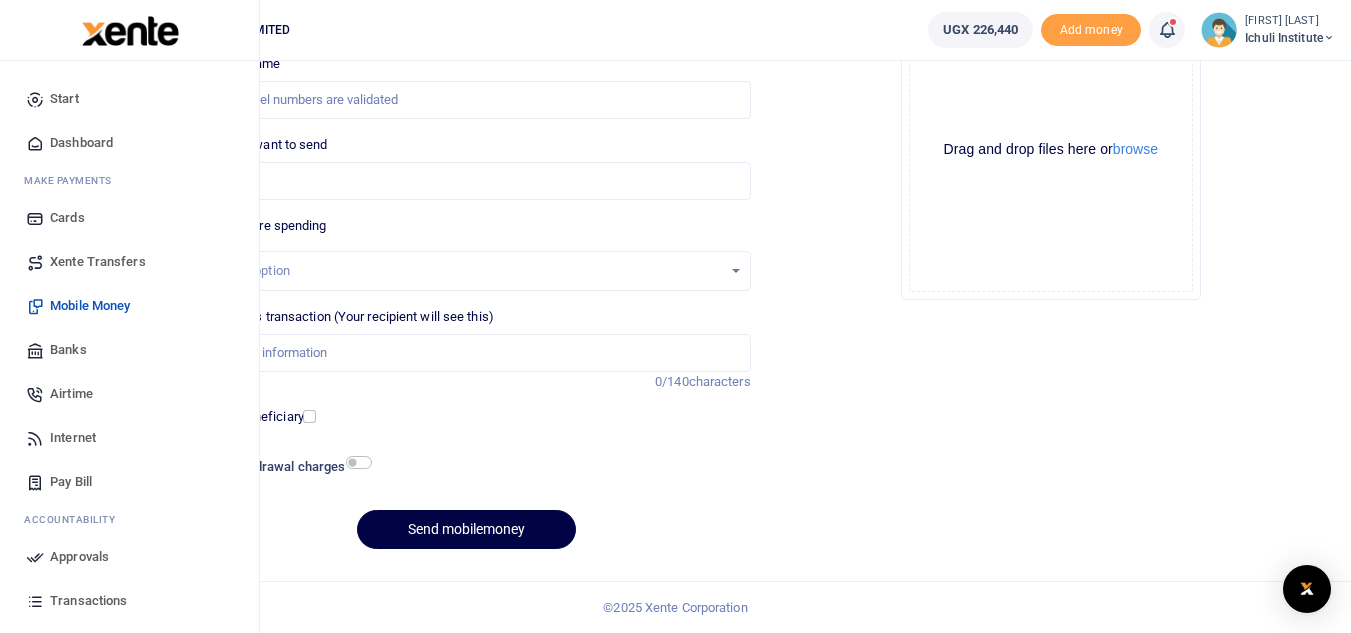 click on "Approvals" at bounding box center [79, 557] 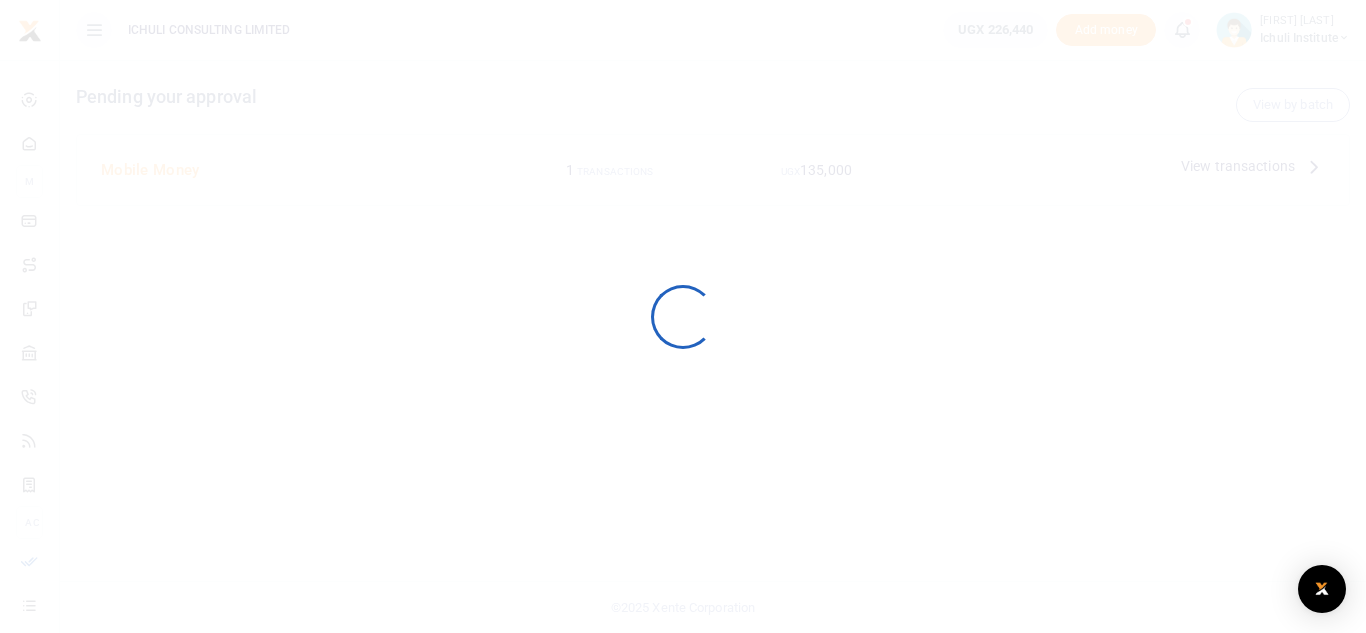 scroll, scrollTop: 0, scrollLeft: 0, axis: both 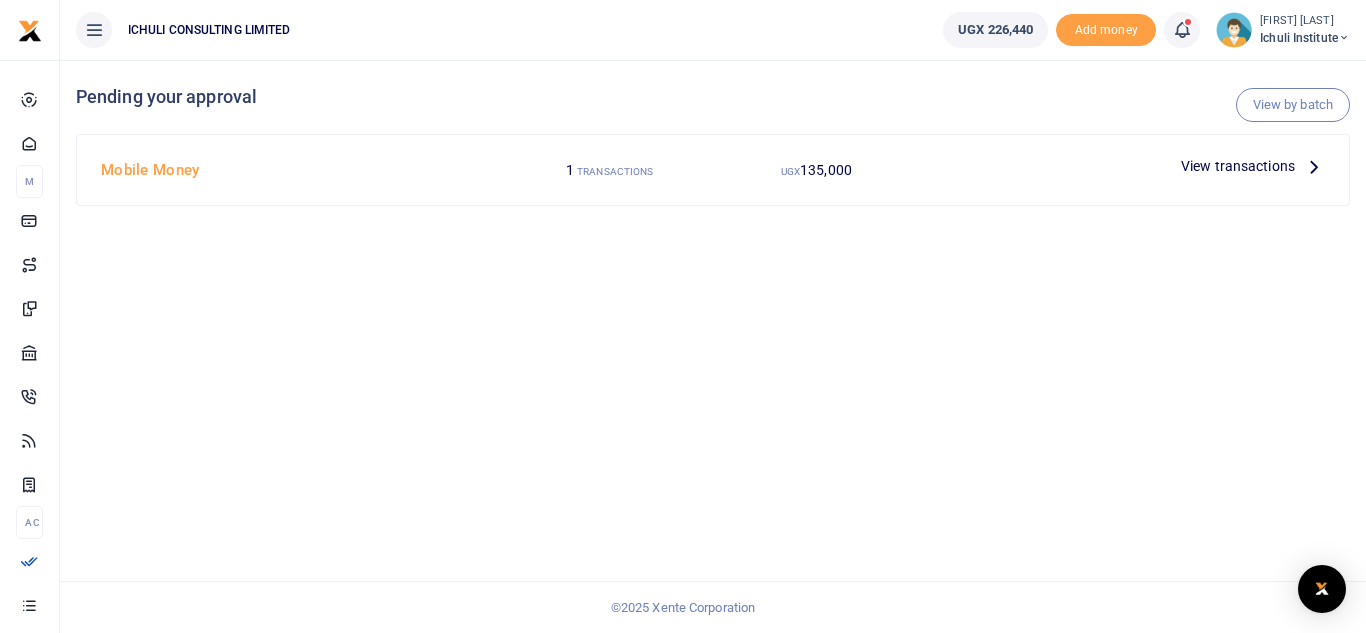 click at bounding box center (1314, 166) 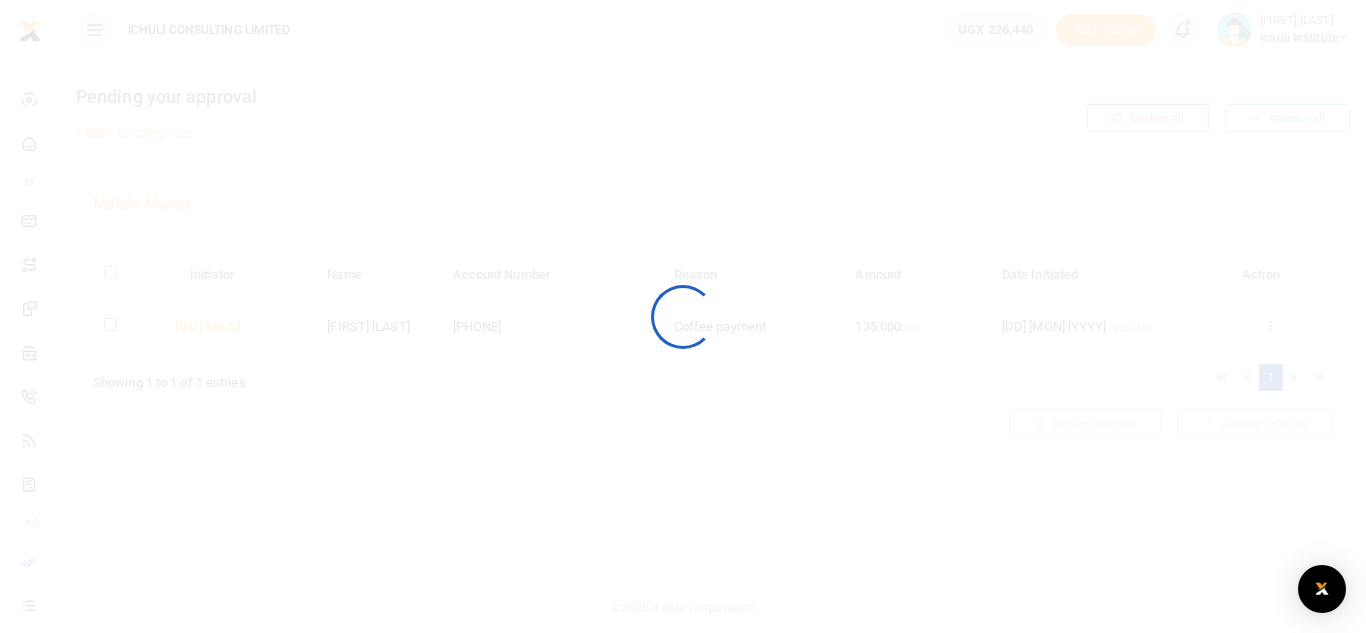 scroll, scrollTop: 0, scrollLeft: 0, axis: both 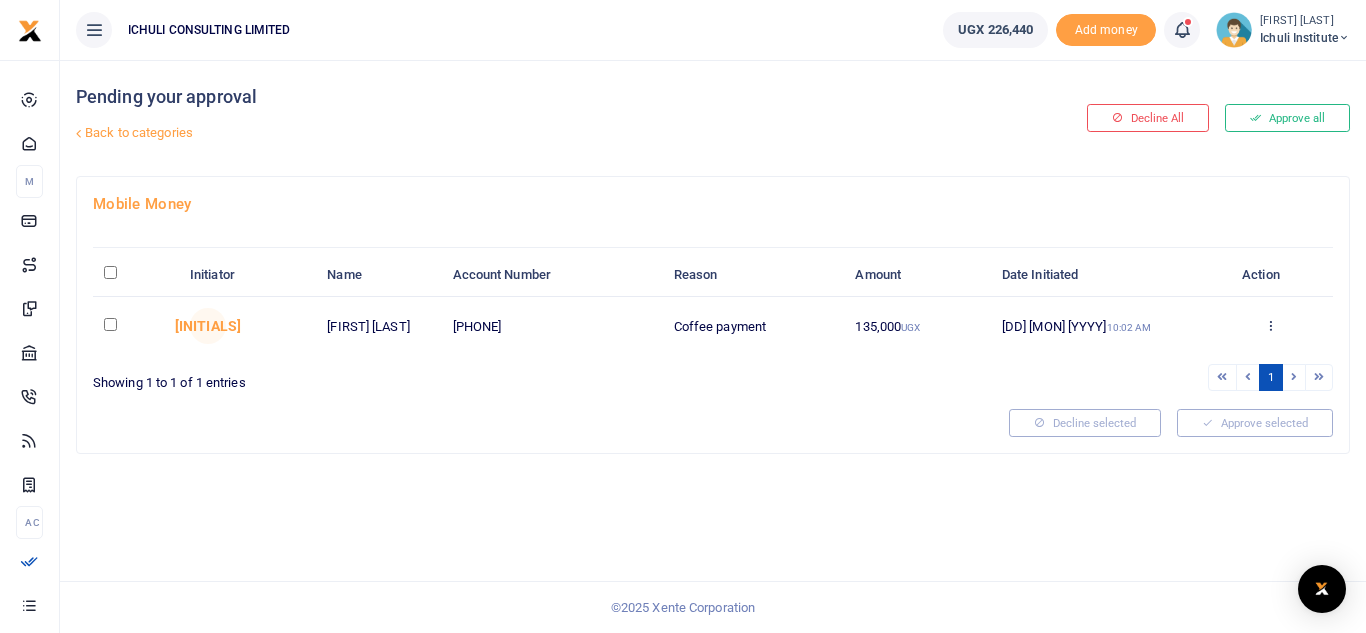 click at bounding box center [110, 324] 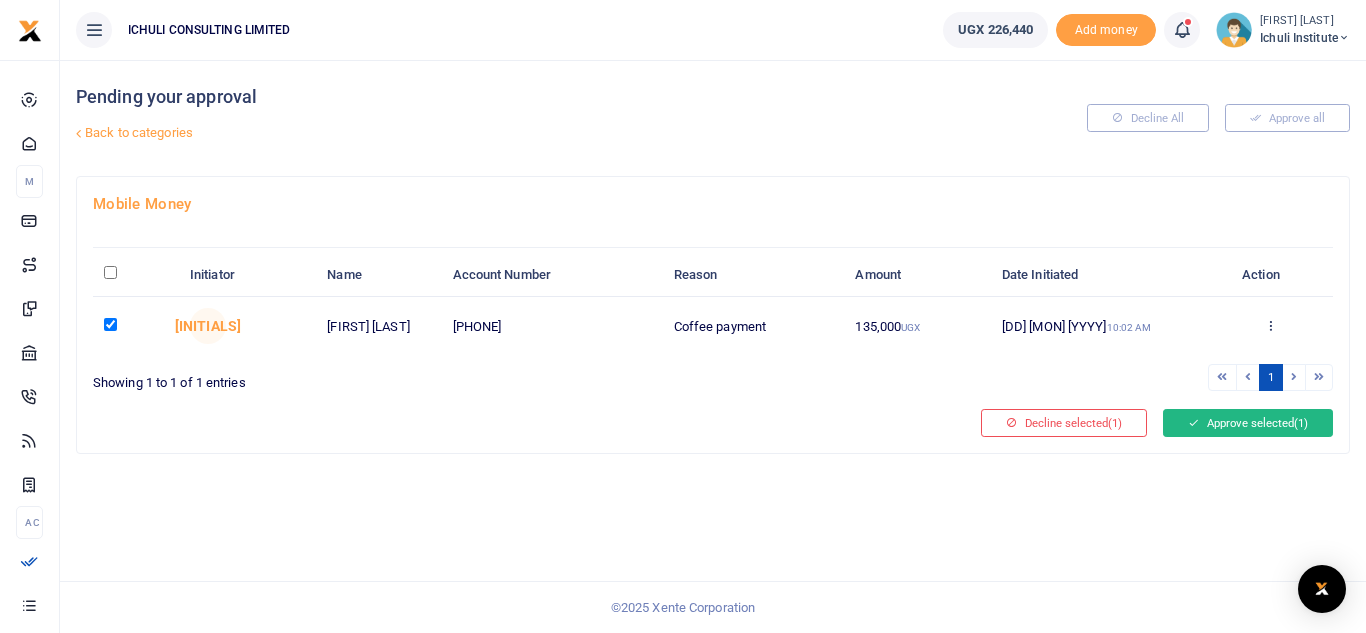 click on "Approve selected  (1)" at bounding box center [1248, 423] 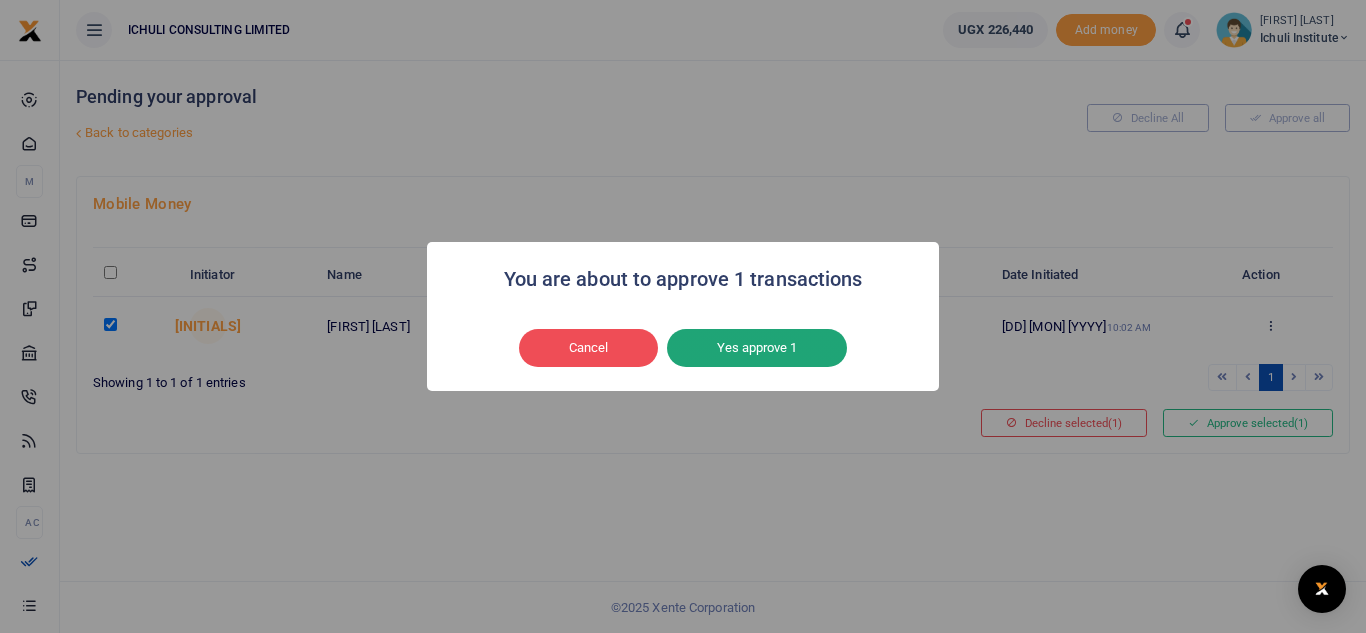 click on "Yes approve 1" at bounding box center [757, 348] 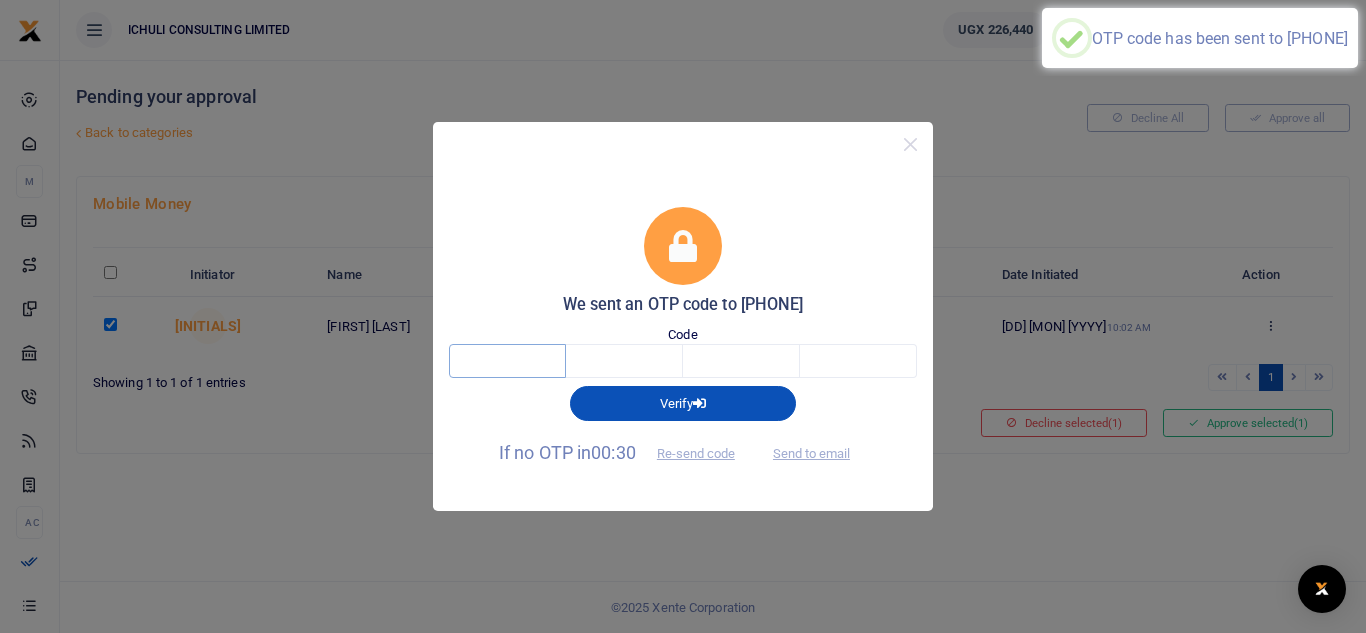 click at bounding box center (507, 361) 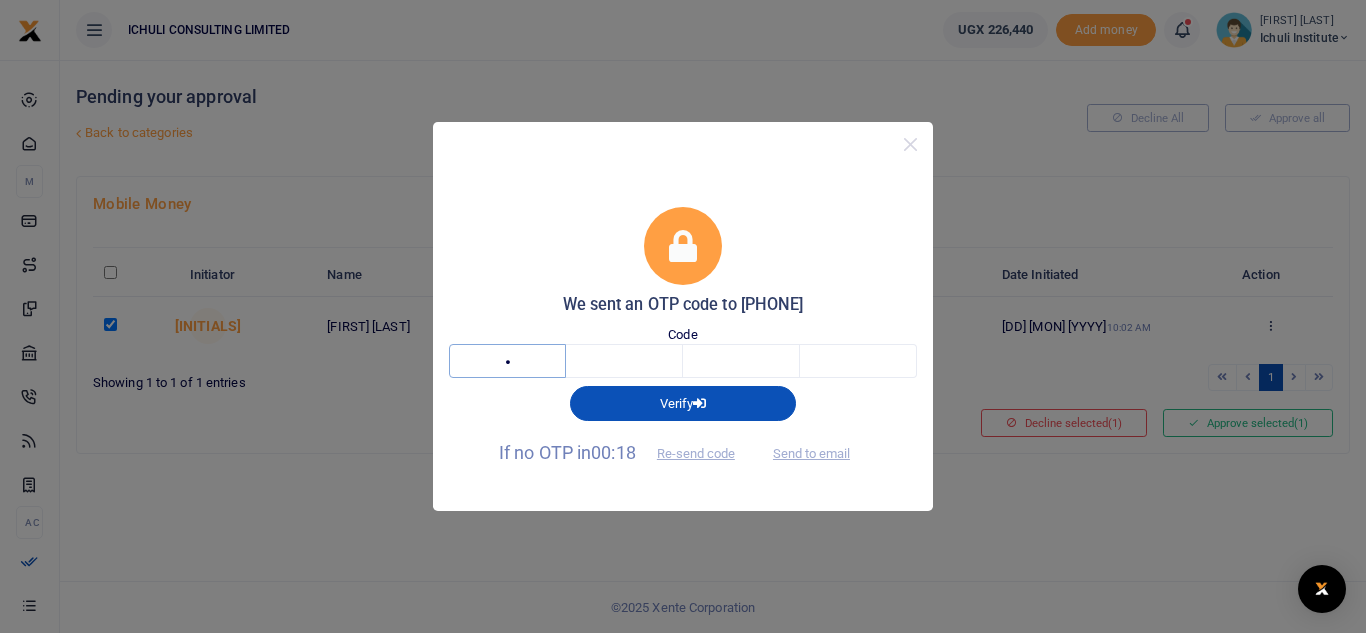 type on "6" 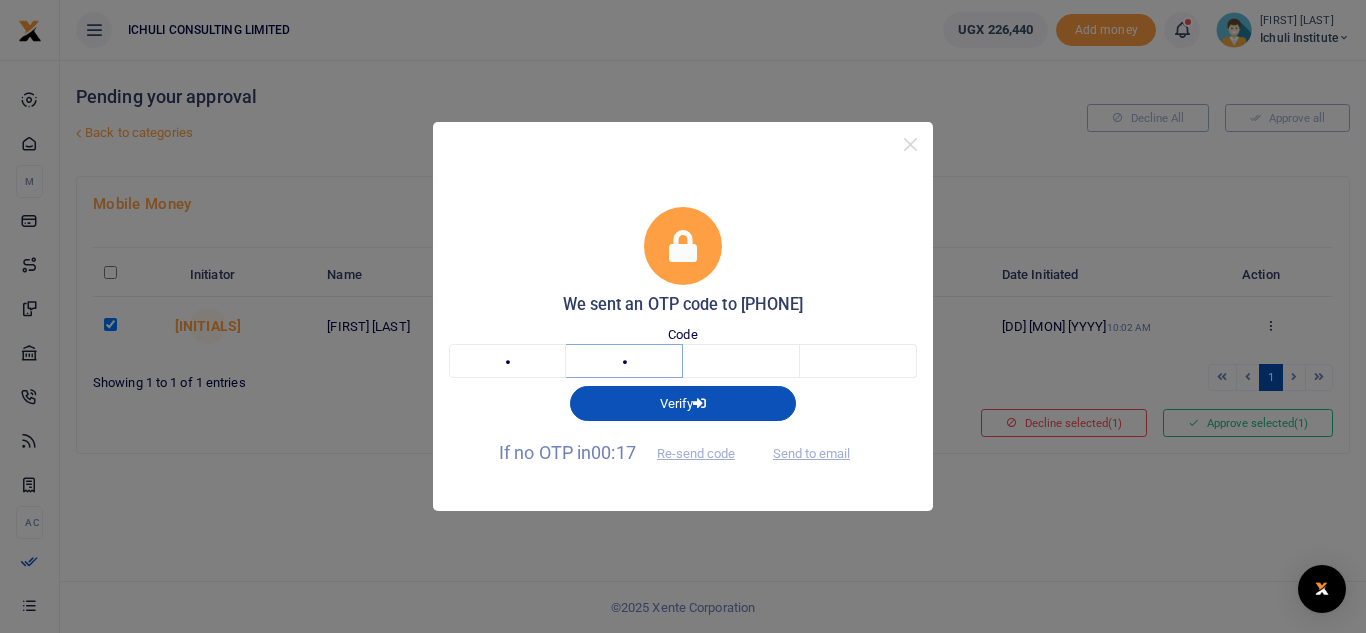 type on "8" 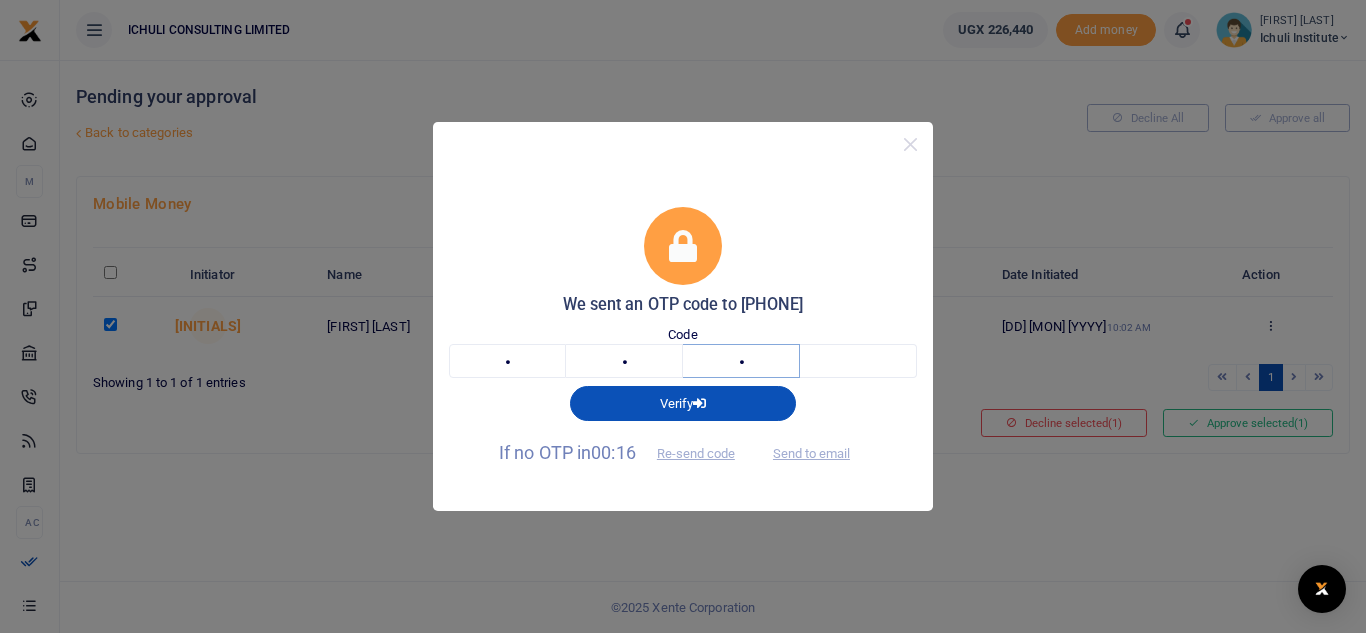 type on "0" 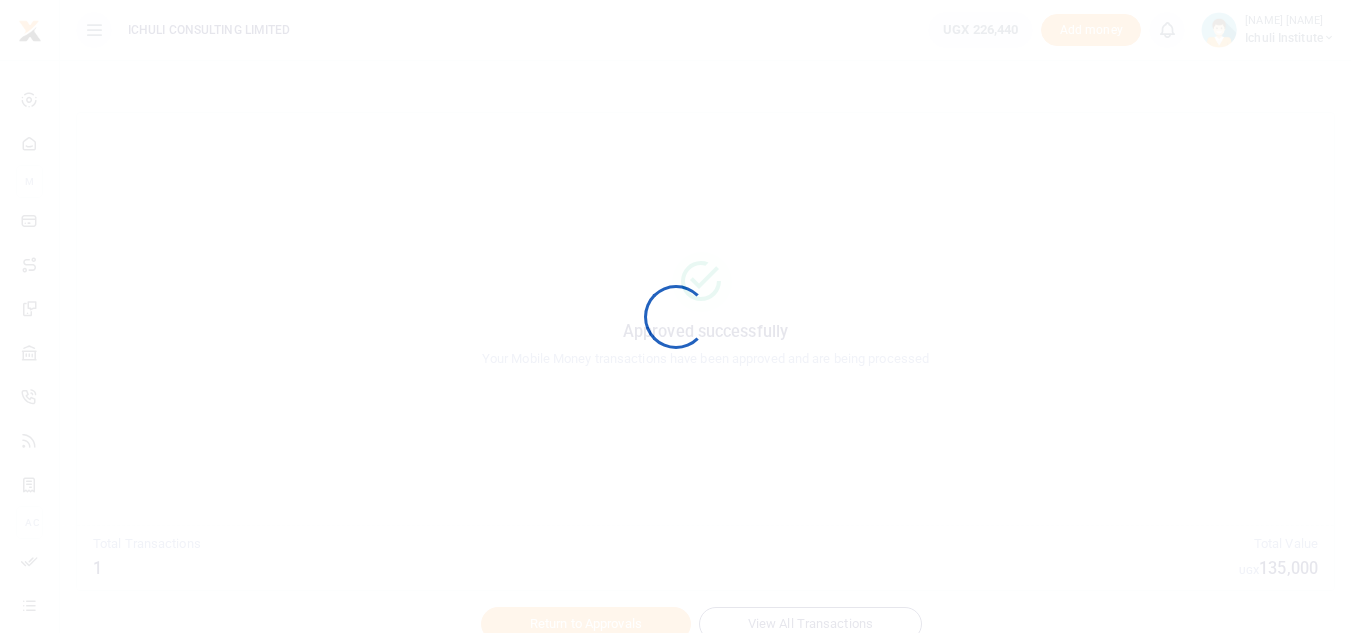 scroll, scrollTop: 0, scrollLeft: 0, axis: both 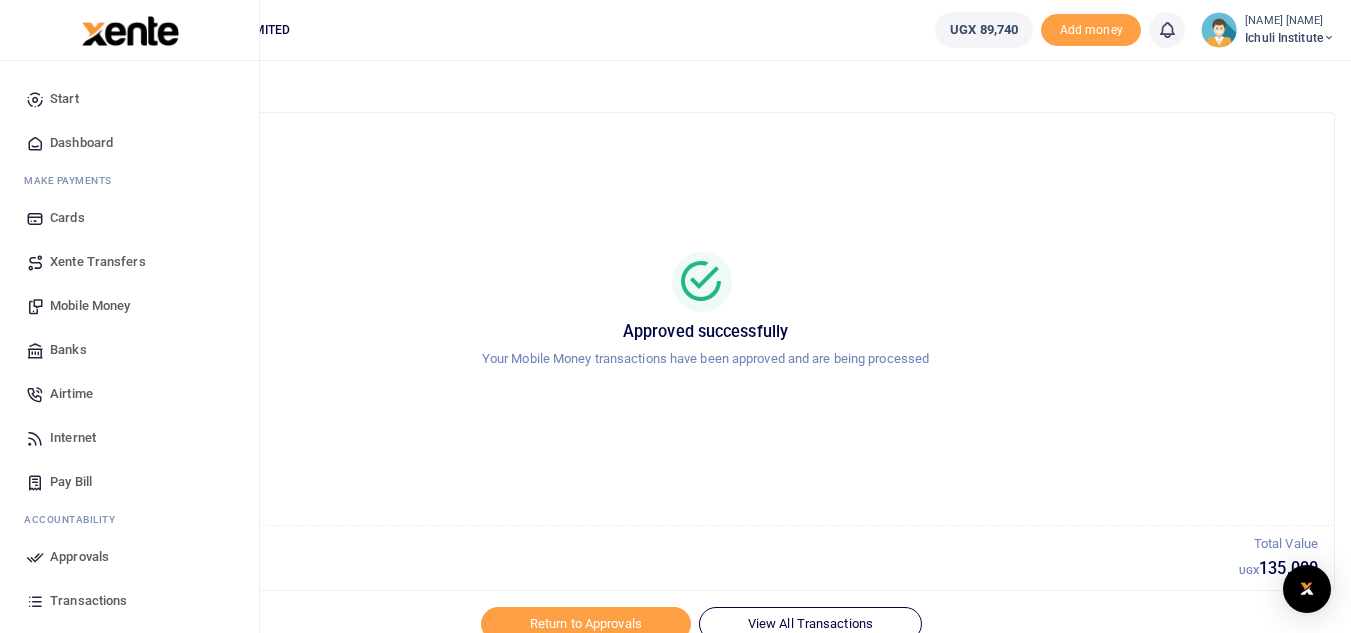 click on "Transactions" at bounding box center [88, 601] 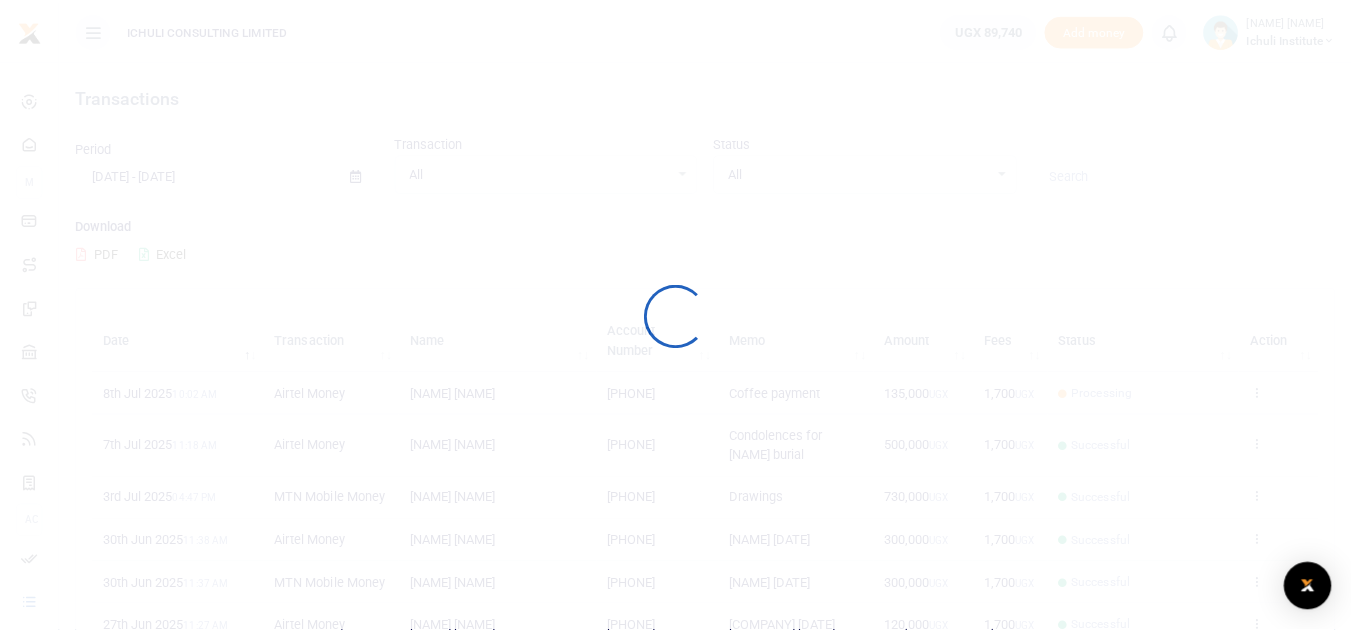 scroll, scrollTop: 0, scrollLeft: 0, axis: both 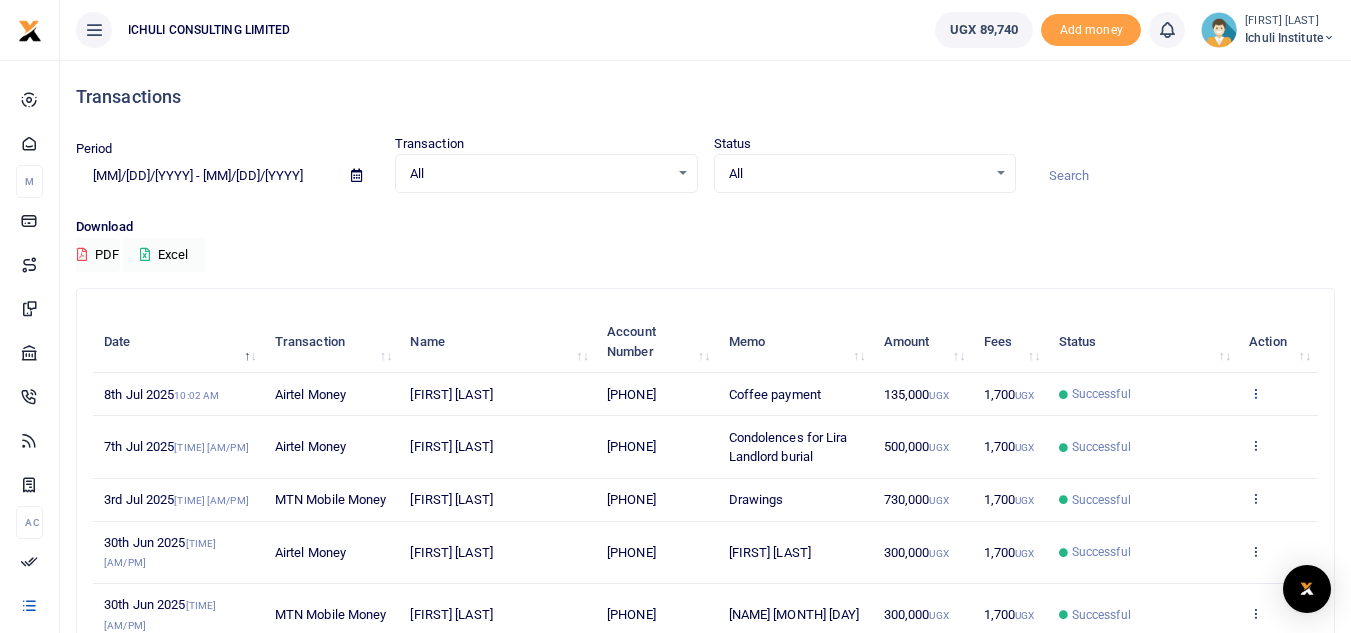 click at bounding box center (1255, 393) 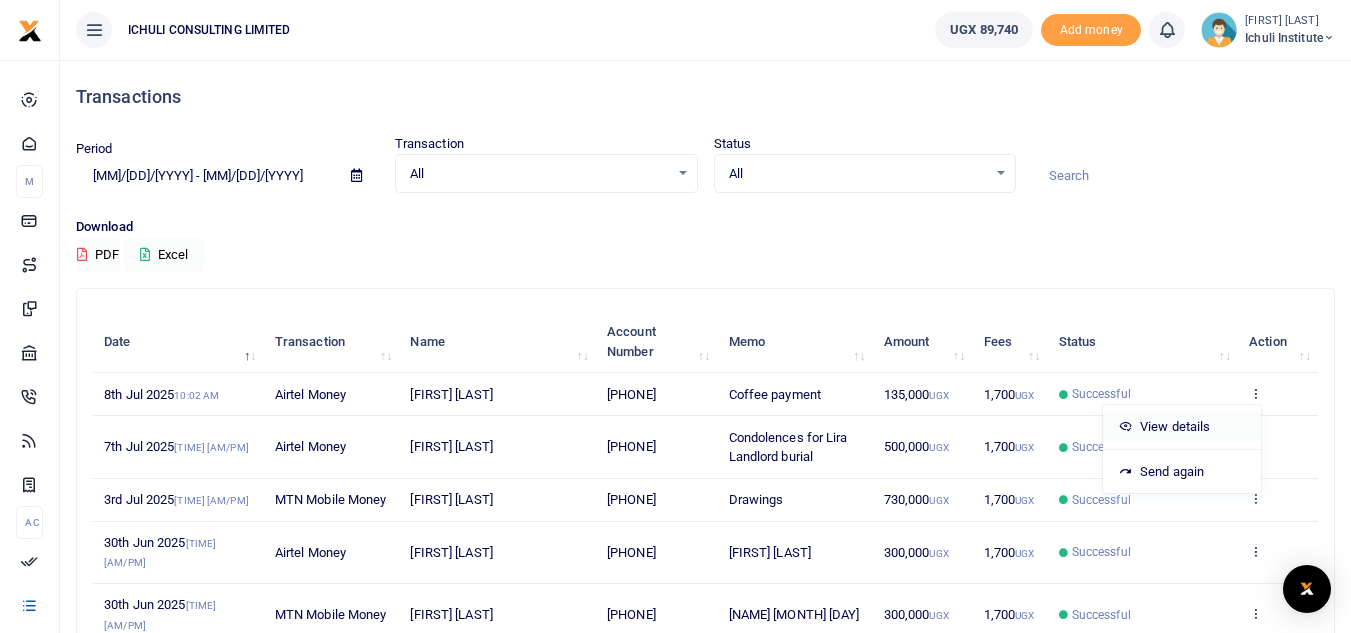 click on "View details" at bounding box center (1182, 427) 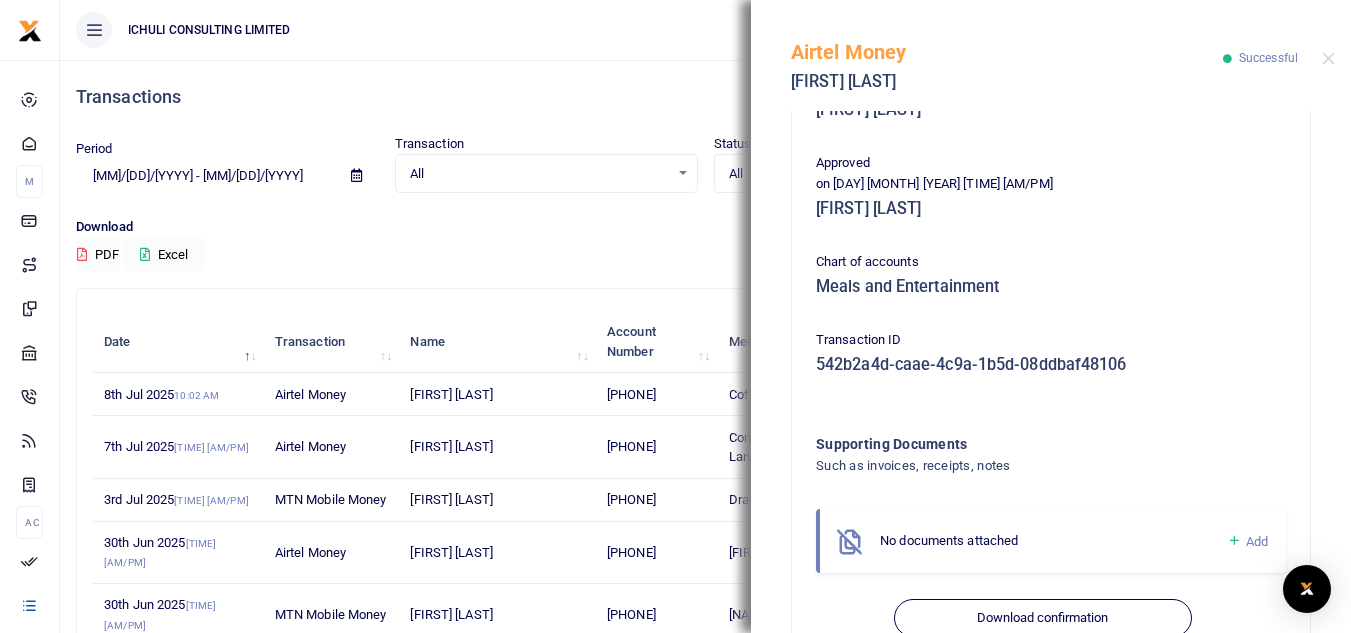scroll, scrollTop: 458, scrollLeft: 0, axis: vertical 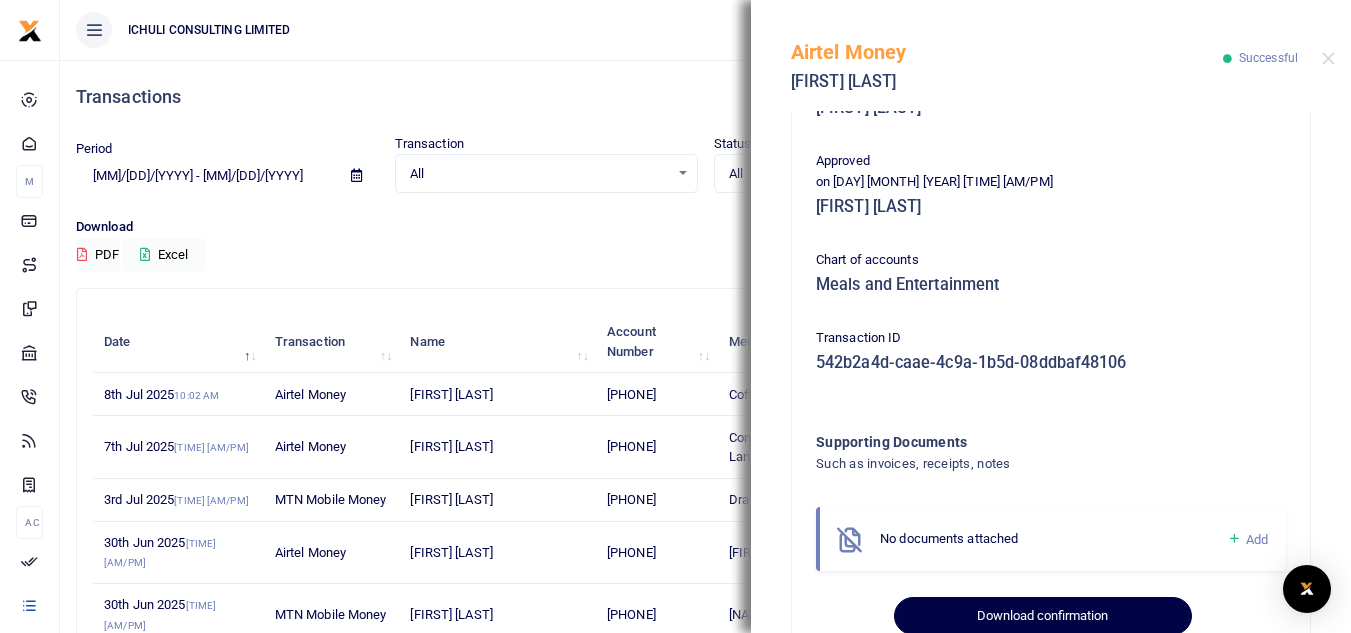 click on "Download confirmation" at bounding box center (1042, 616) 